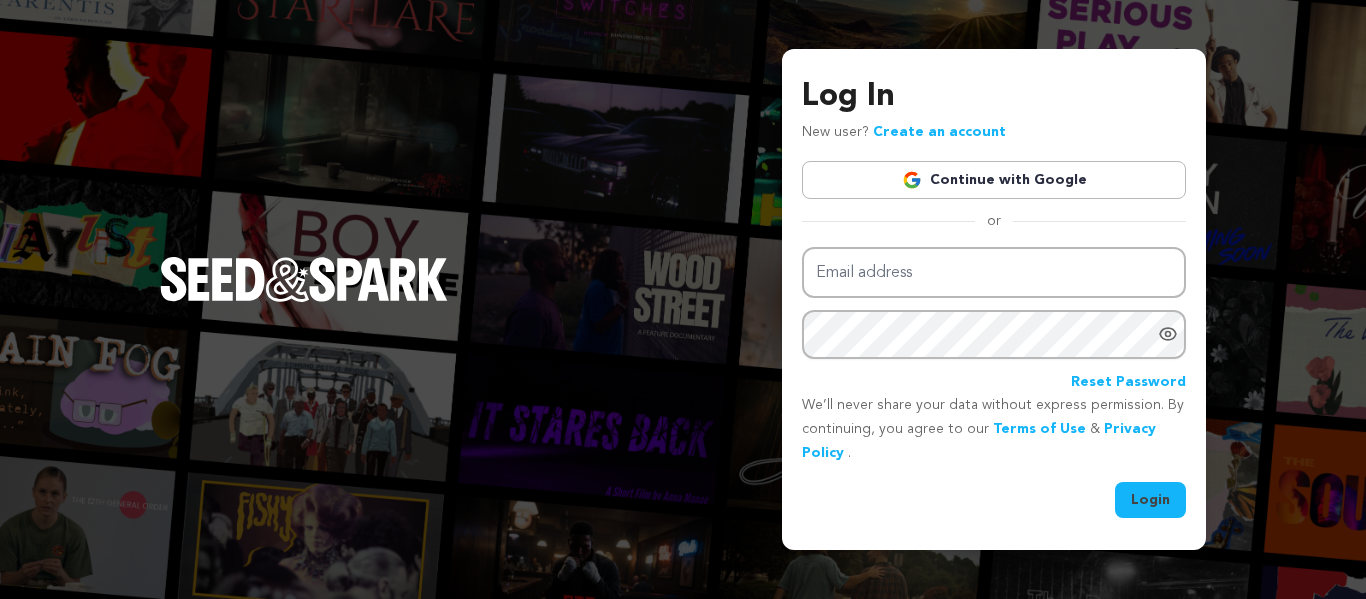 scroll, scrollTop: 0, scrollLeft: 0, axis: both 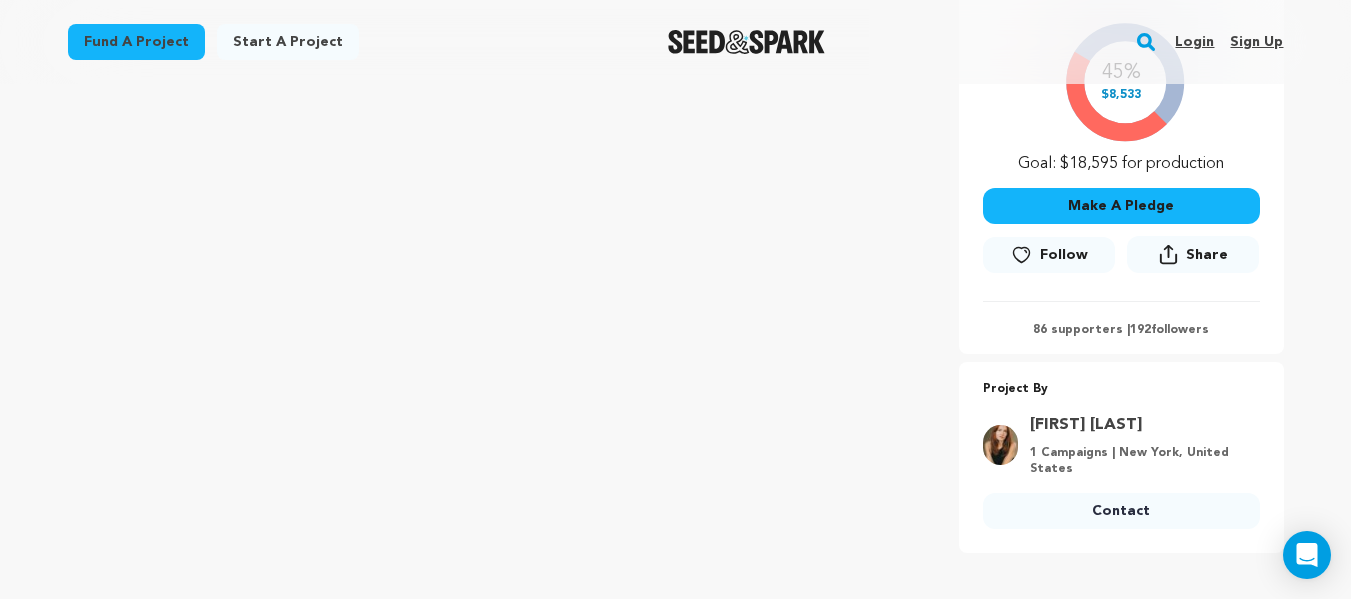 click 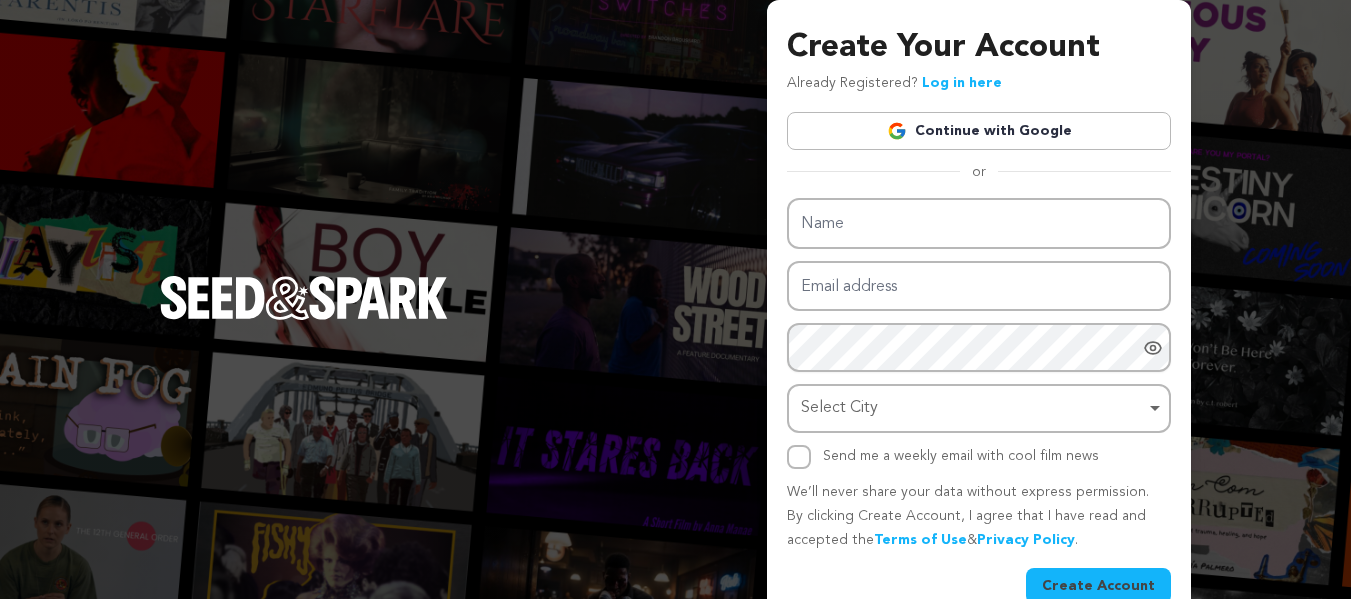 scroll, scrollTop: 0, scrollLeft: 0, axis: both 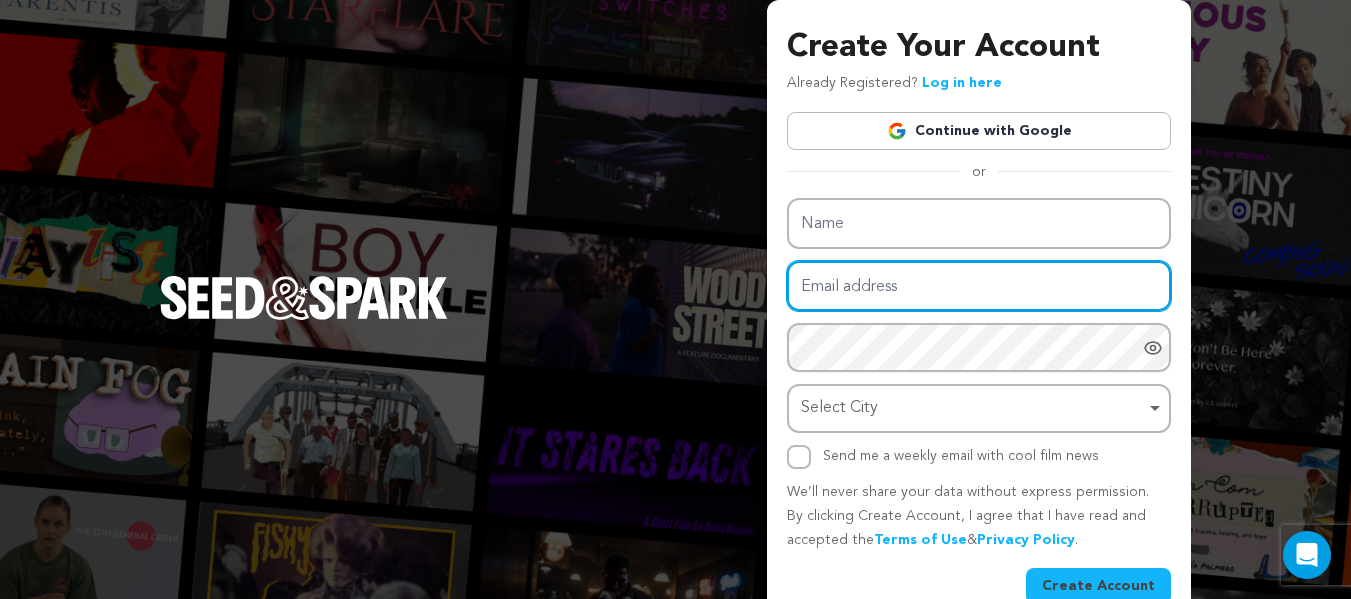 type on "[EMAIL]" 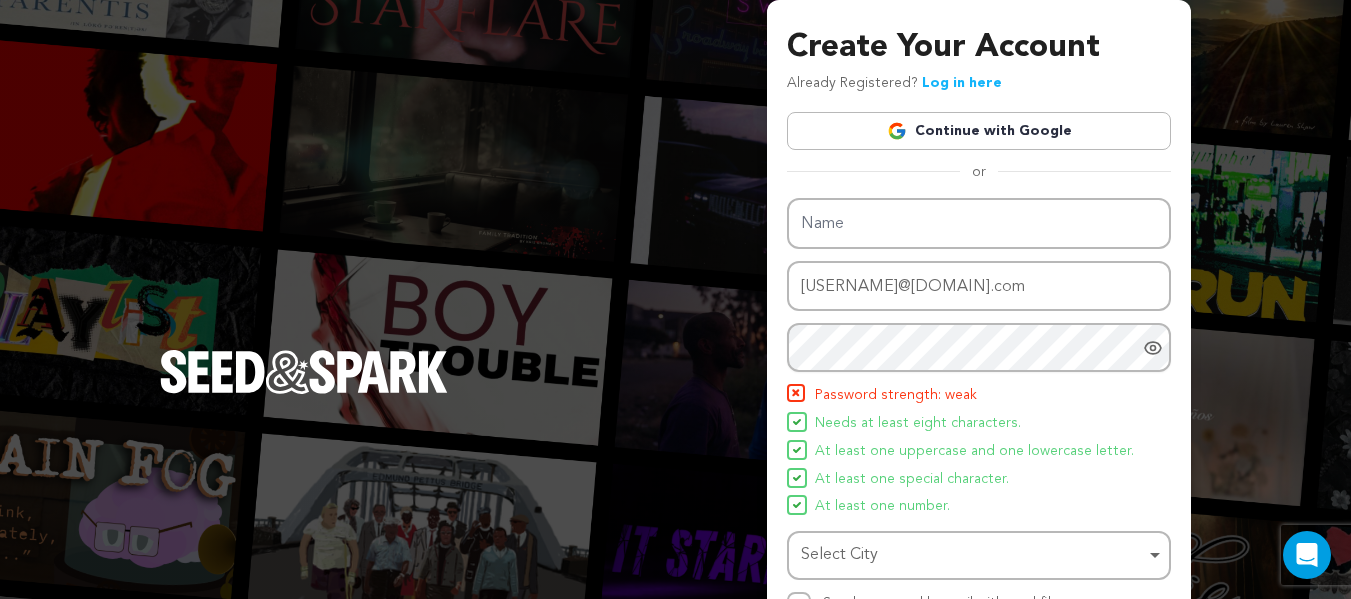 click on "Log in here" at bounding box center [962, 83] 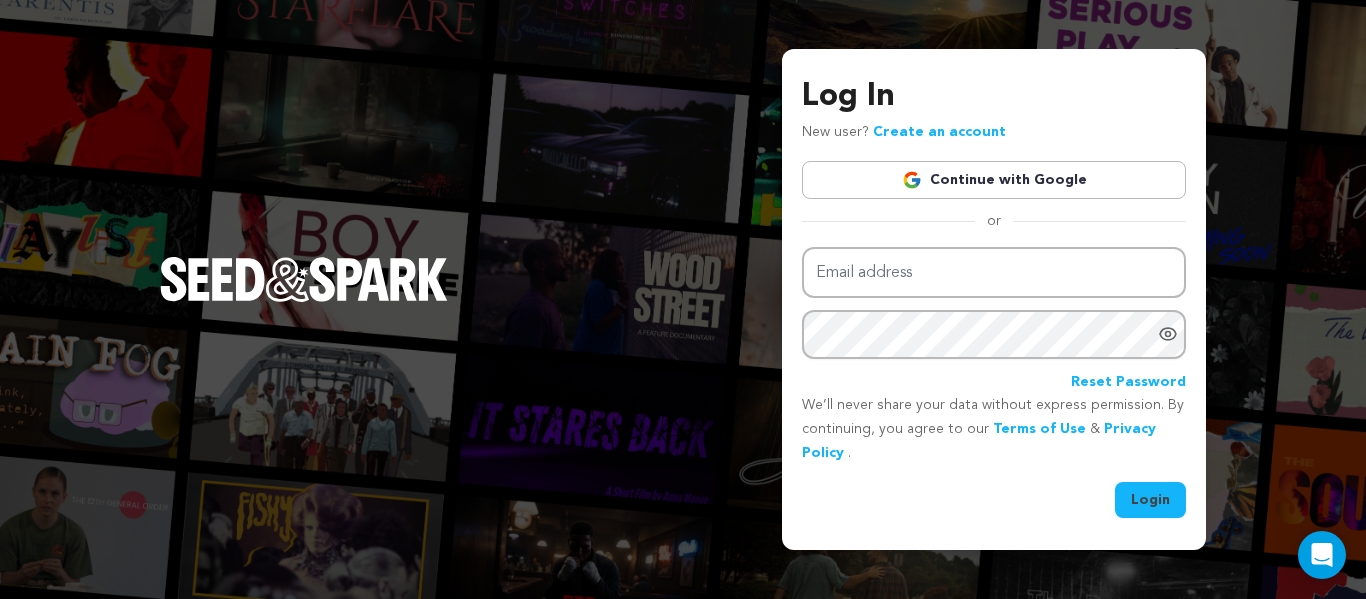scroll, scrollTop: 0, scrollLeft: 0, axis: both 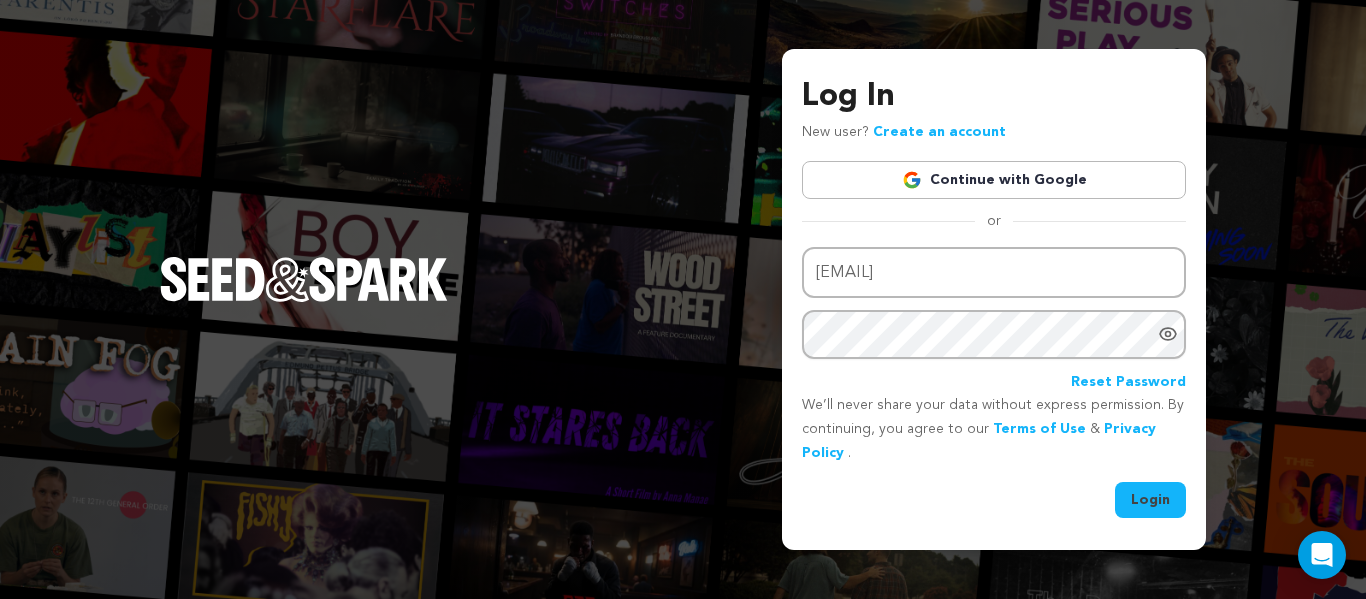 click on "Login" at bounding box center [1150, 500] 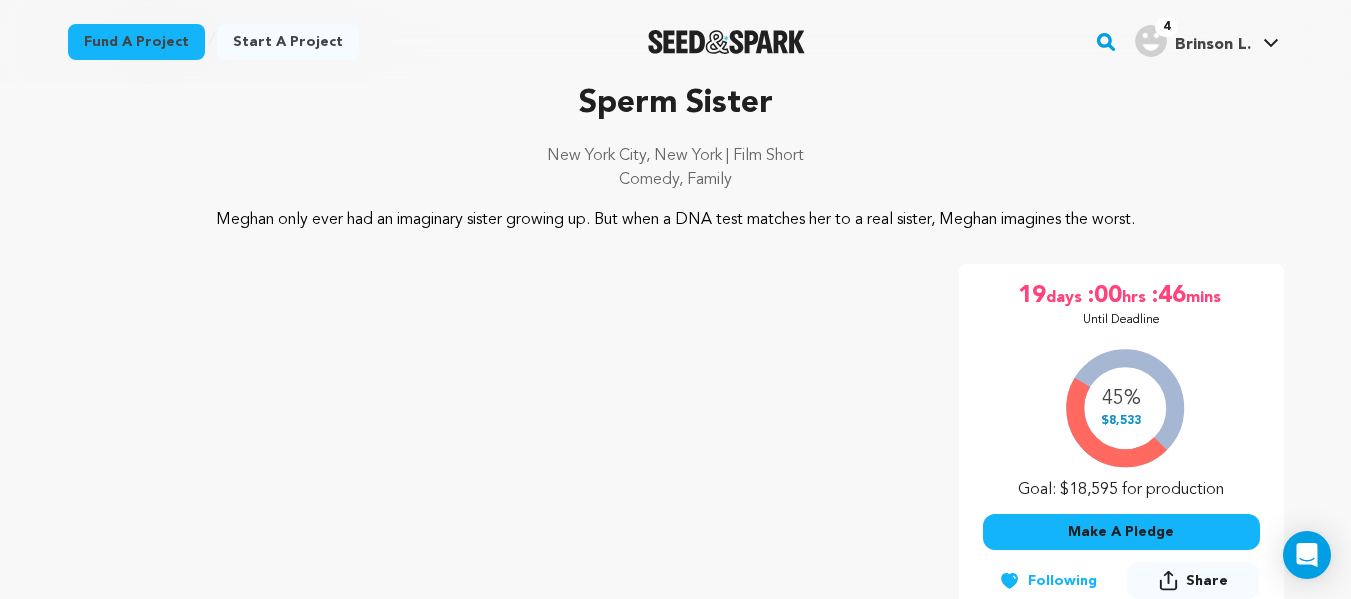 scroll, scrollTop: 0, scrollLeft: 0, axis: both 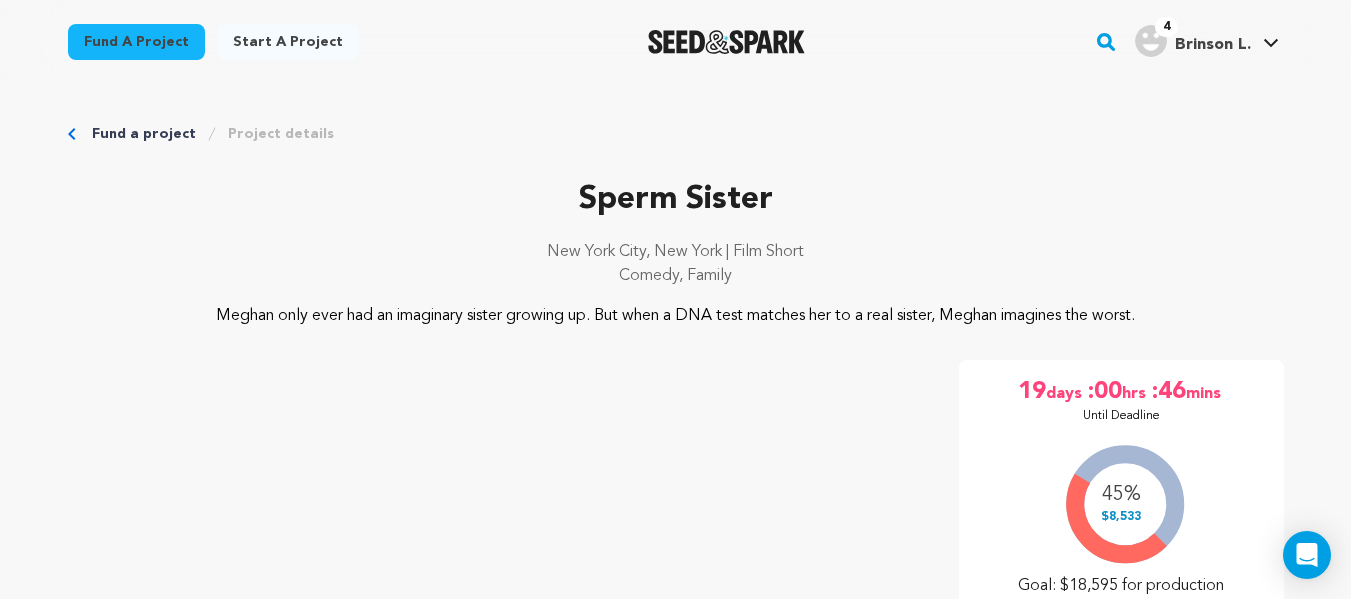 click at bounding box center [1151, 41] 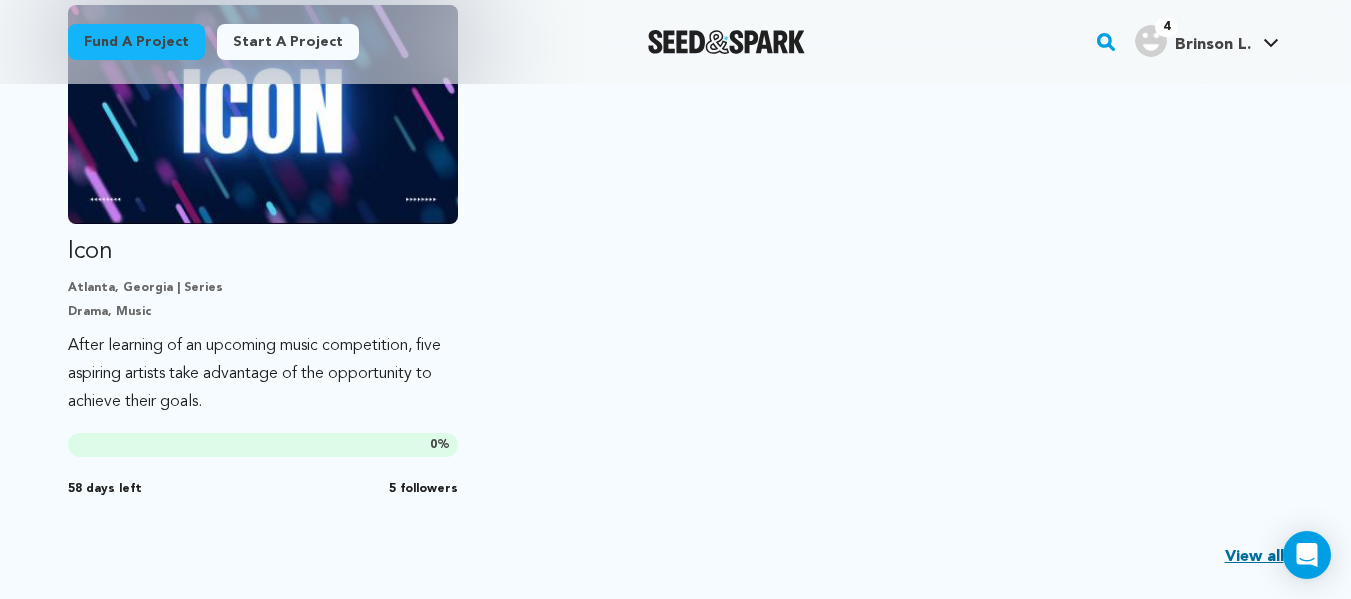 scroll, scrollTop: 581, scrollLeft: 0, axis: vertical 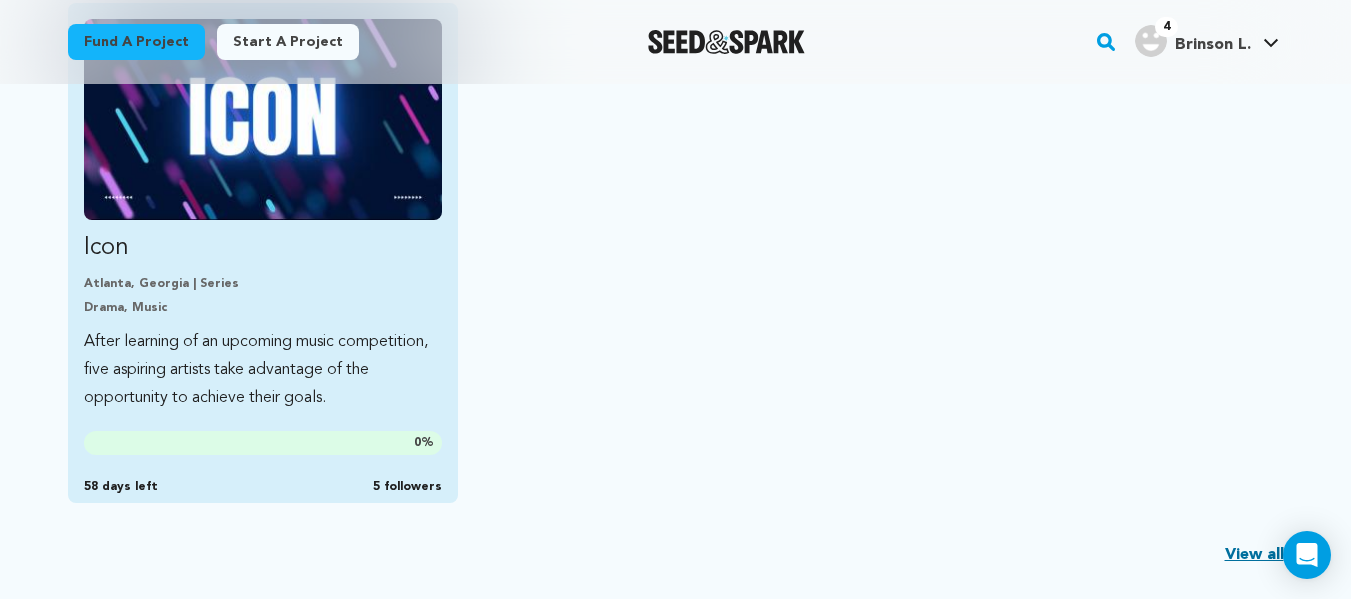 click on "After learning of an upcoming music competition, five aspiring artists take advantage of the opportunity to achieve their goals." at bounding box center (263, 370) 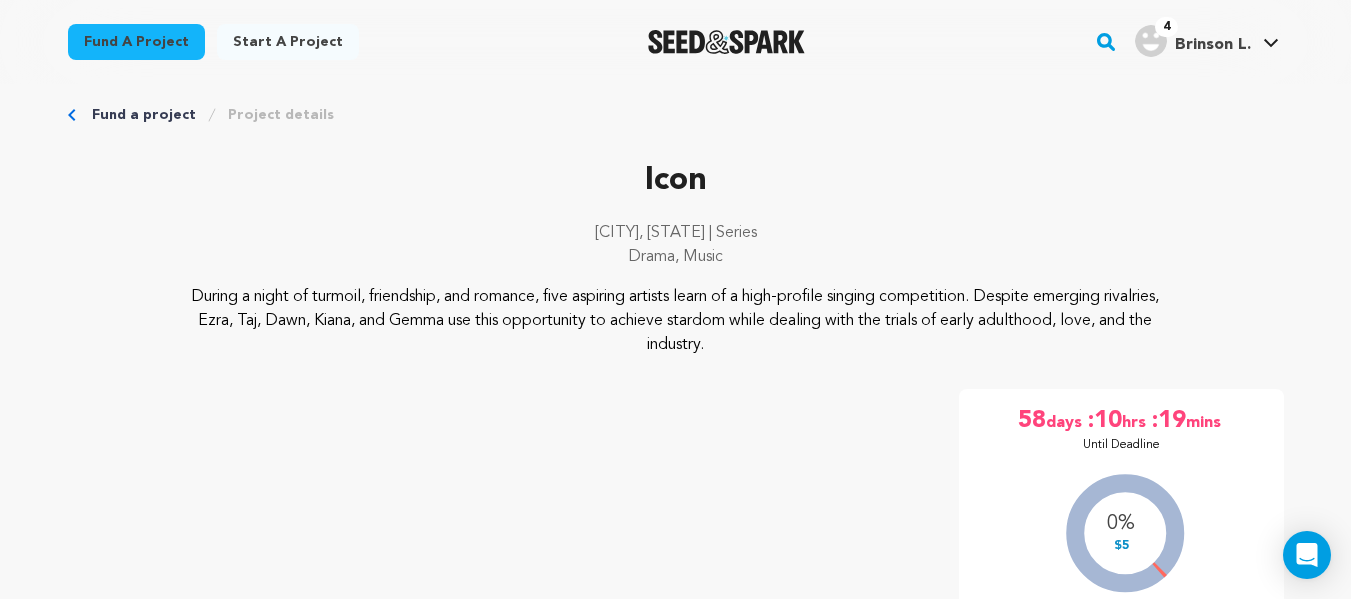 scroll, scrollTop: 18, scrollLeft: 0, axis: vertical 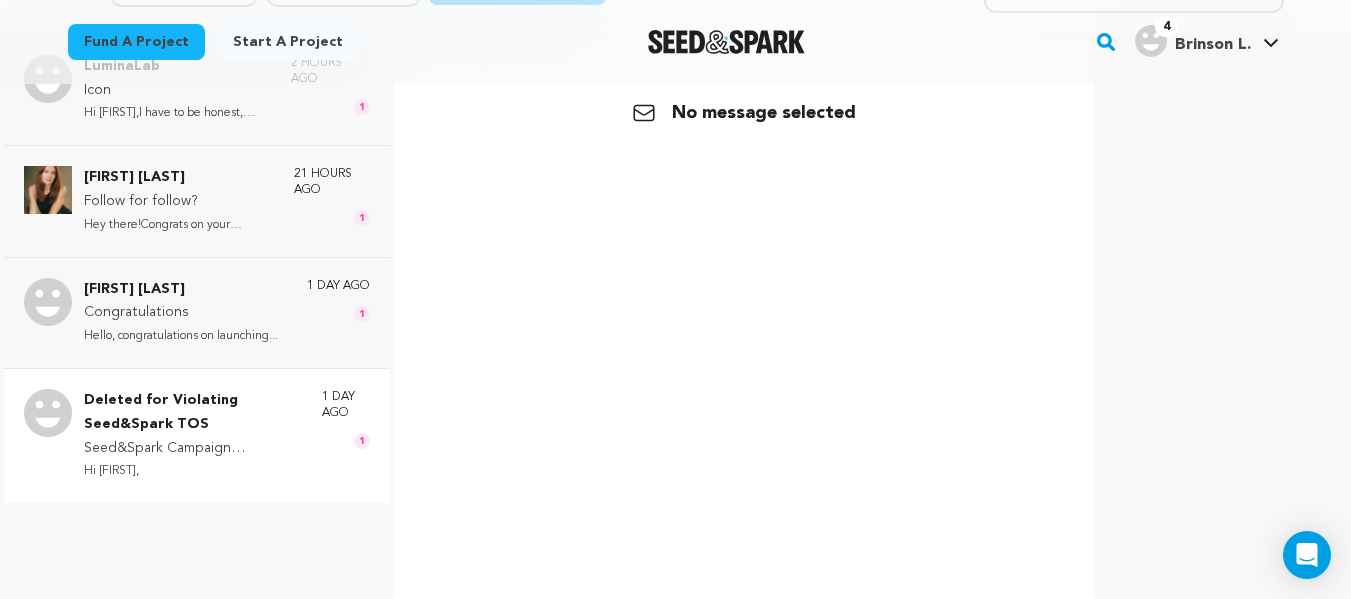 click on "Hi [FIRST]," at bounding box center [193, 471] 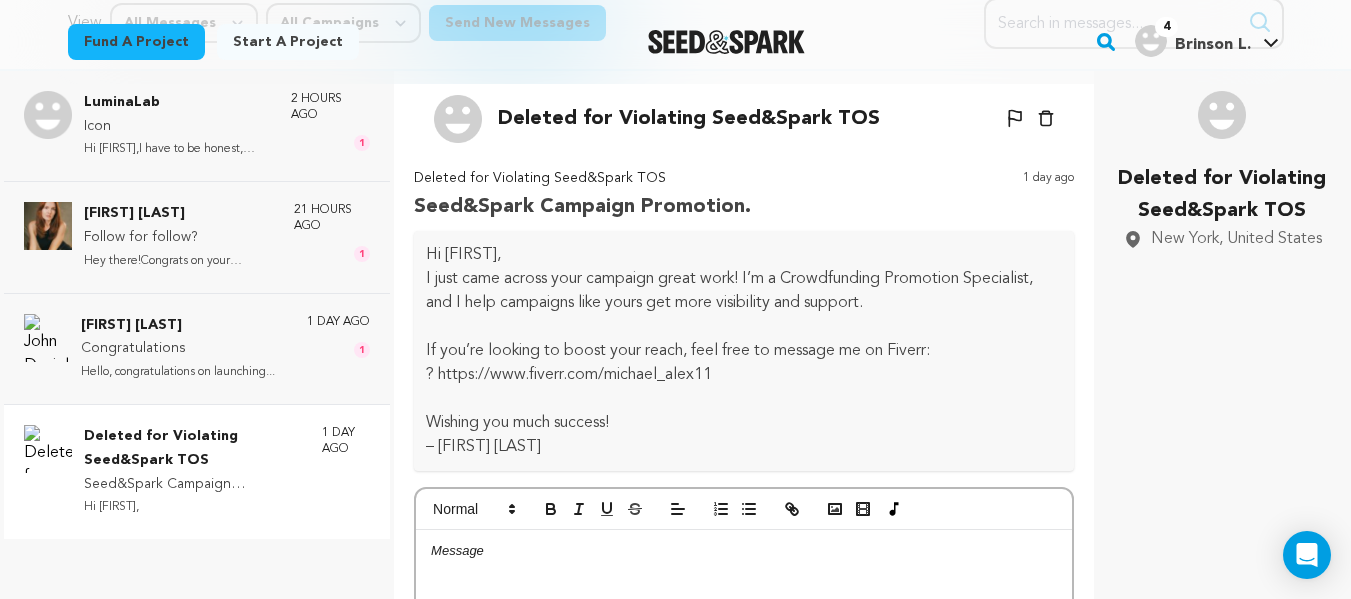 scroll, scrollTop: 213, scrollLeft: 0, axis: vertical 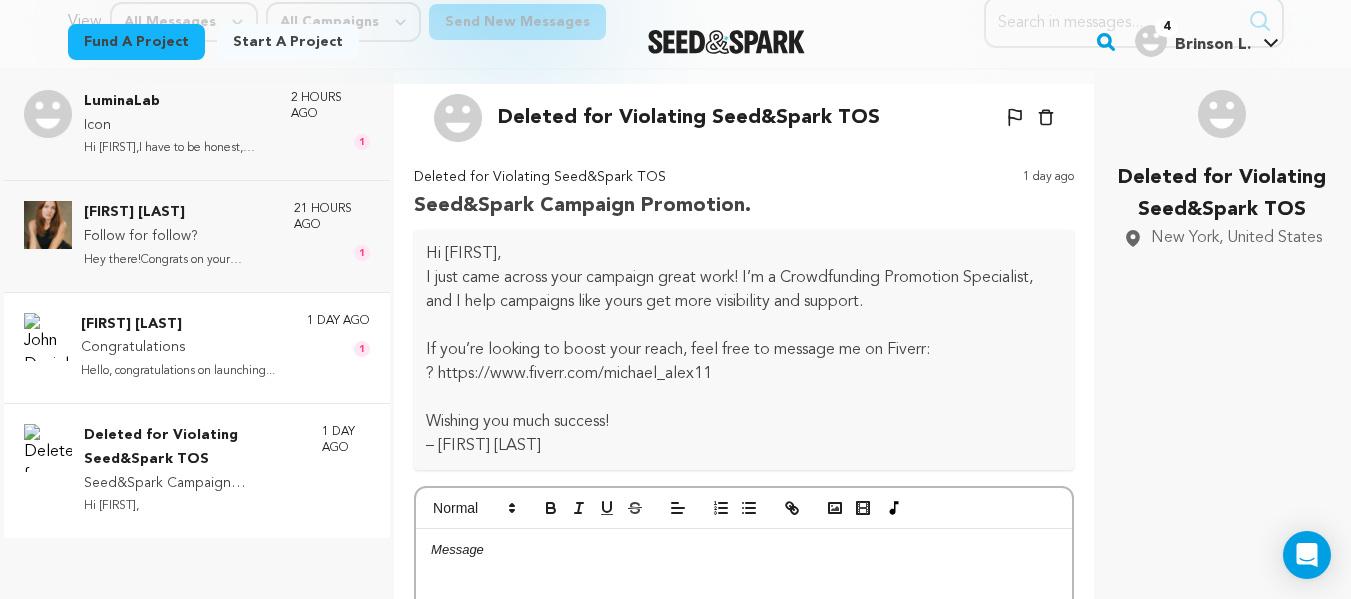 click on "[FIRST] [LAST]" at bounding box center (178, 325) 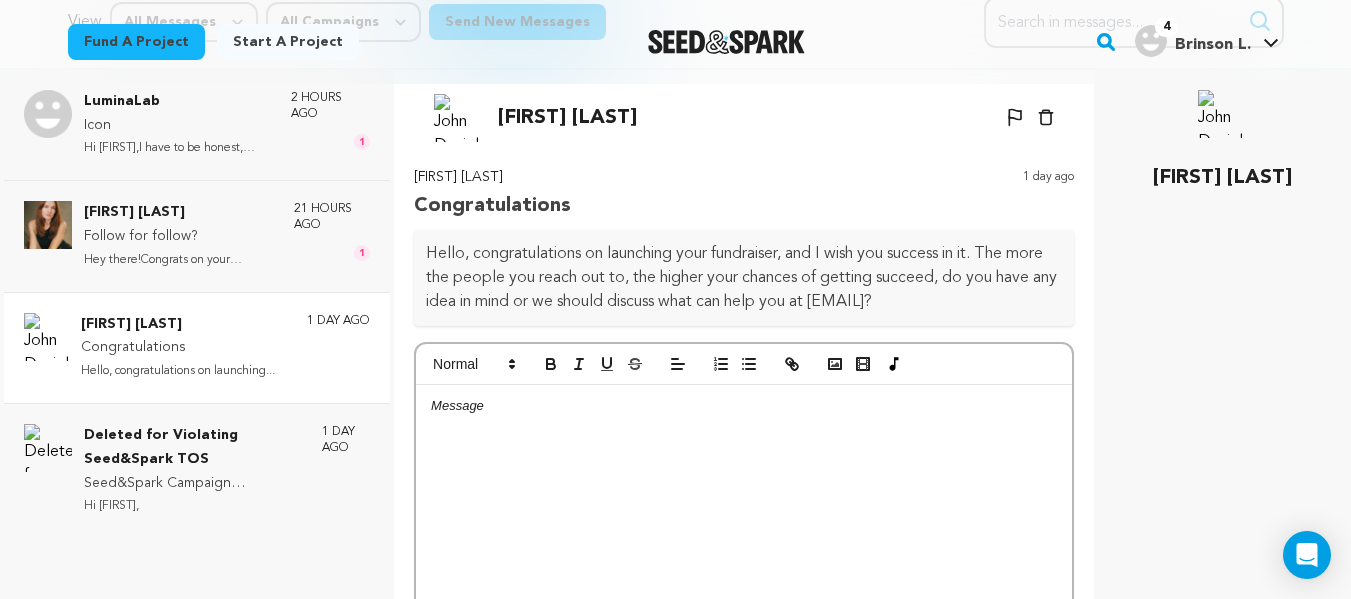 scroll, scrollTop: 288, scrollLeft: 0, axis: vertical 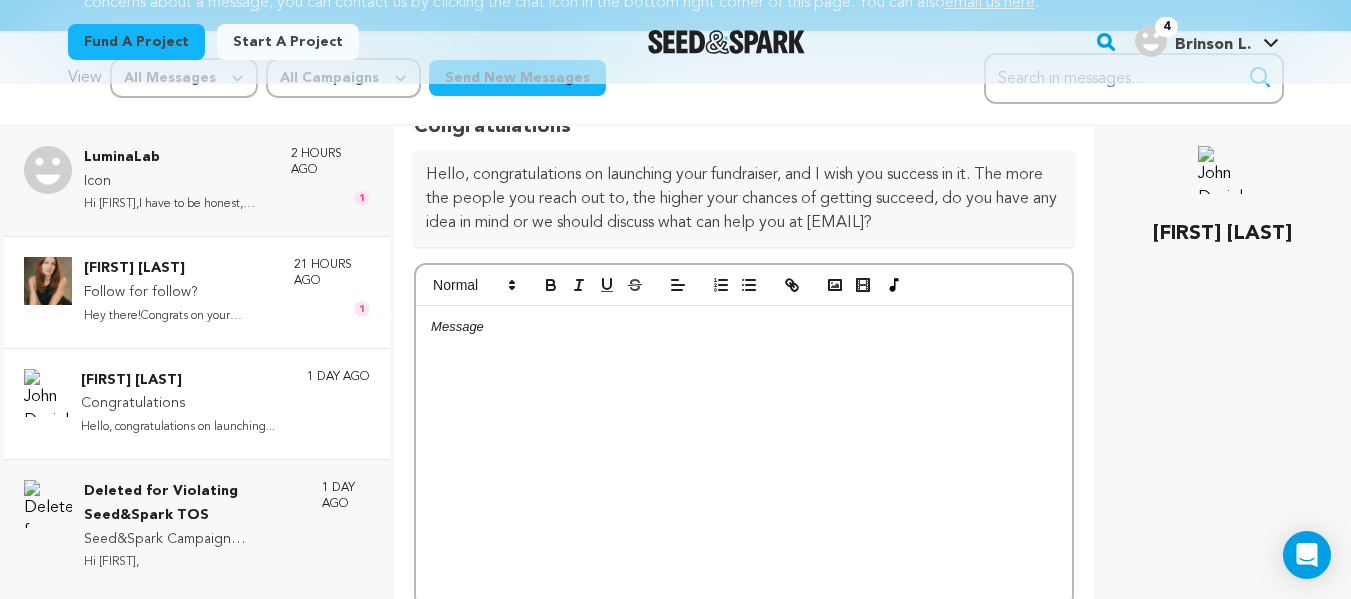 click on "Follow for follow?" at bounding box center (179, 293) 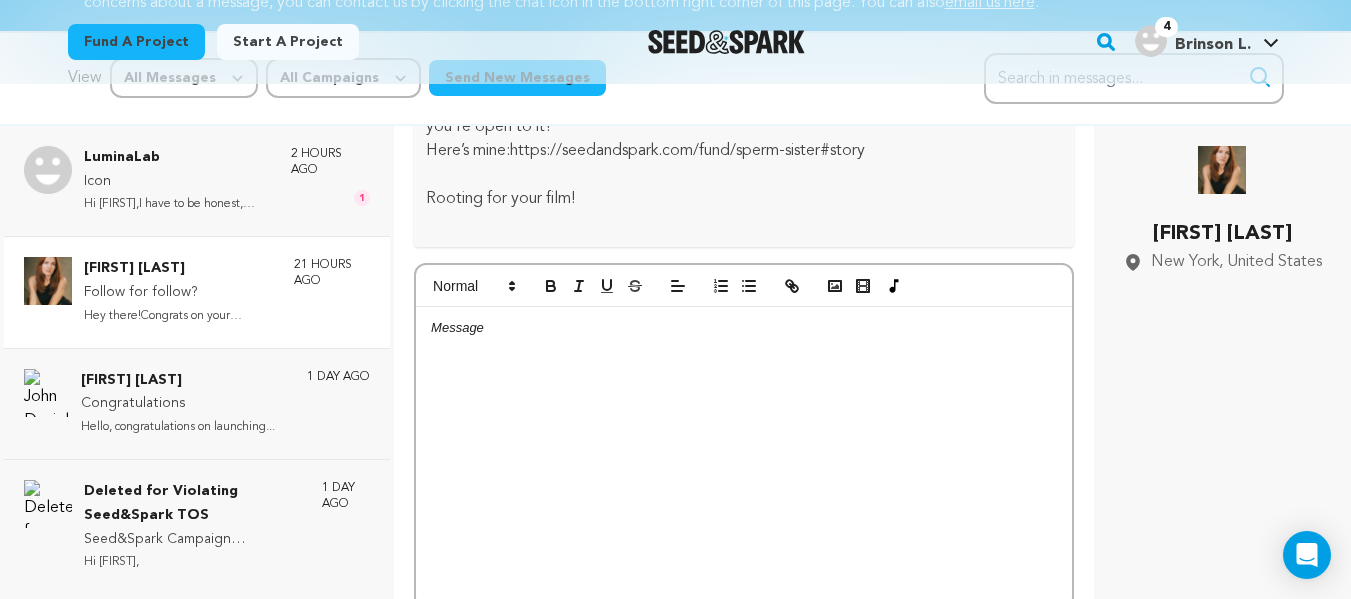 scroll, scrollTop: 299, scrollLeft: 0, axis: vertical 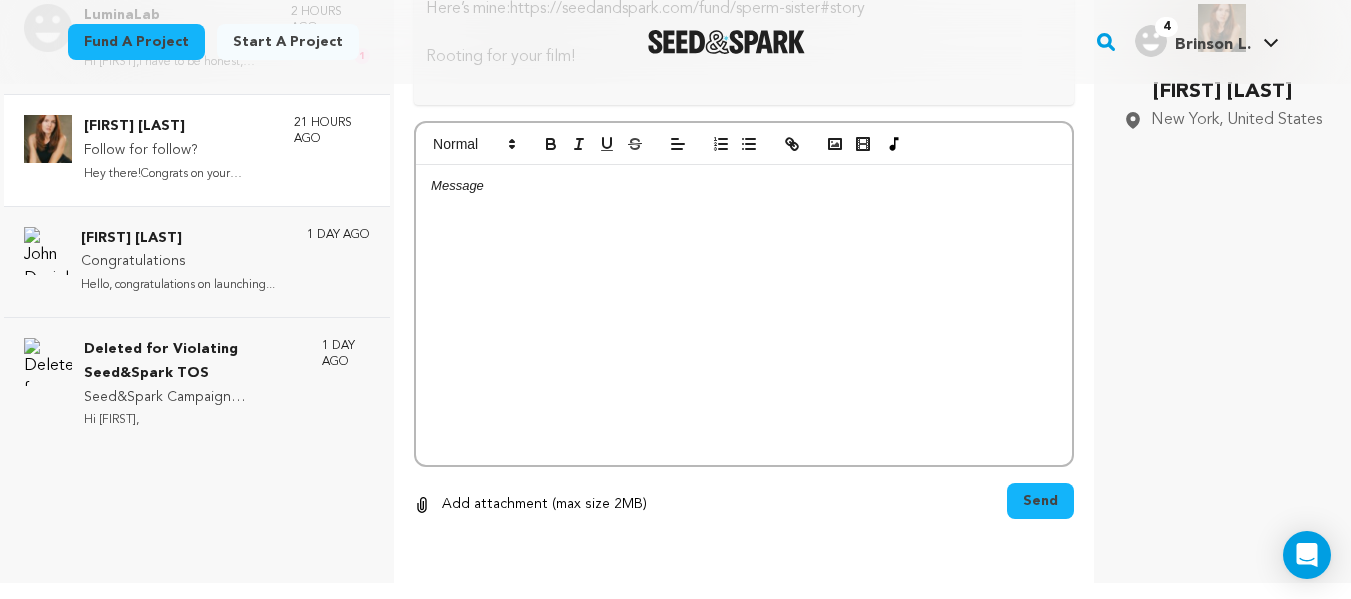 click at bounding box center [744, 315] 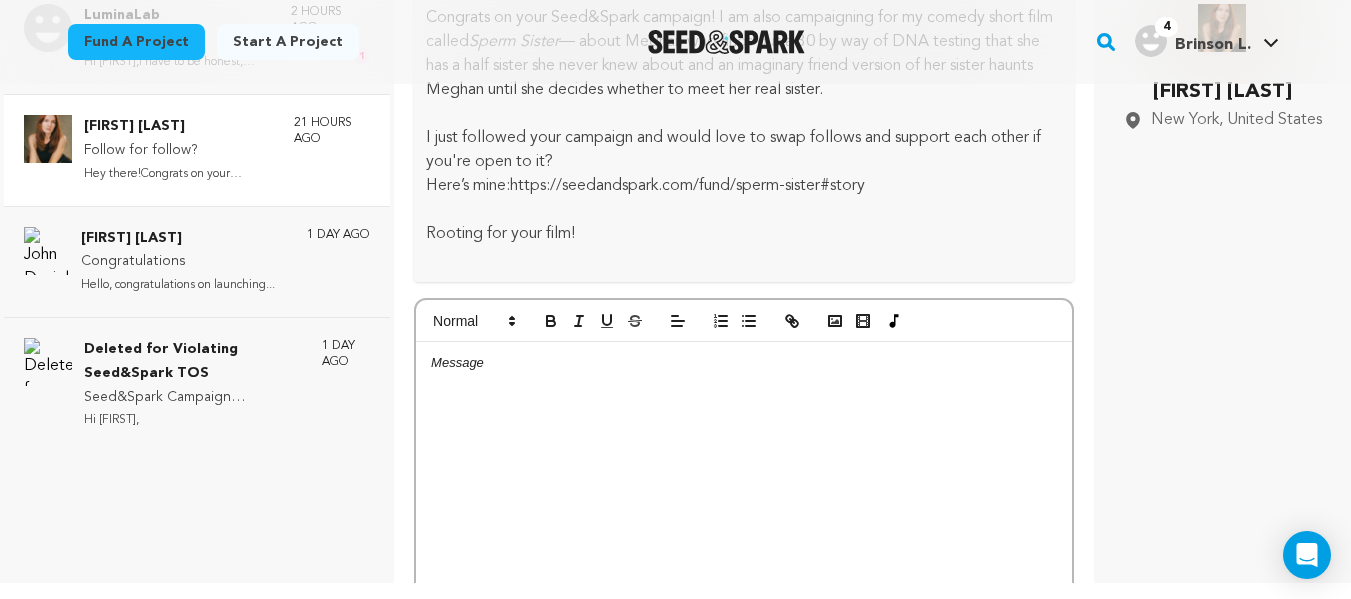 scroll, scrollTop: 206, scrollLeft: 0, axis: vertical 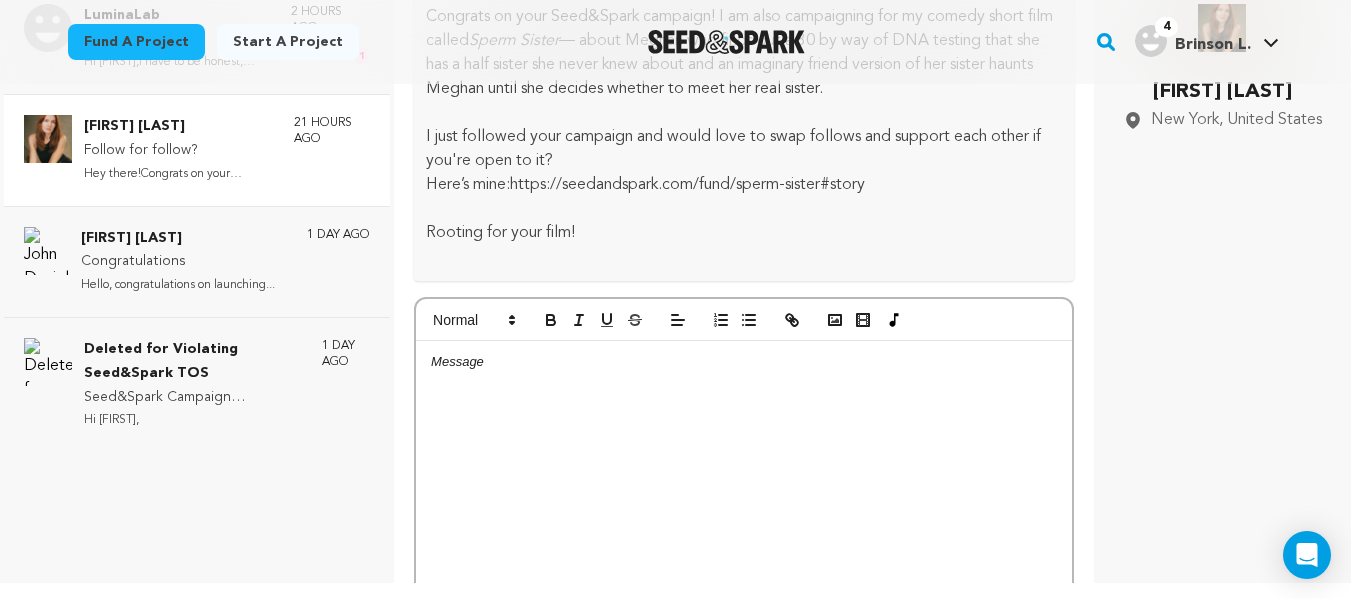 type 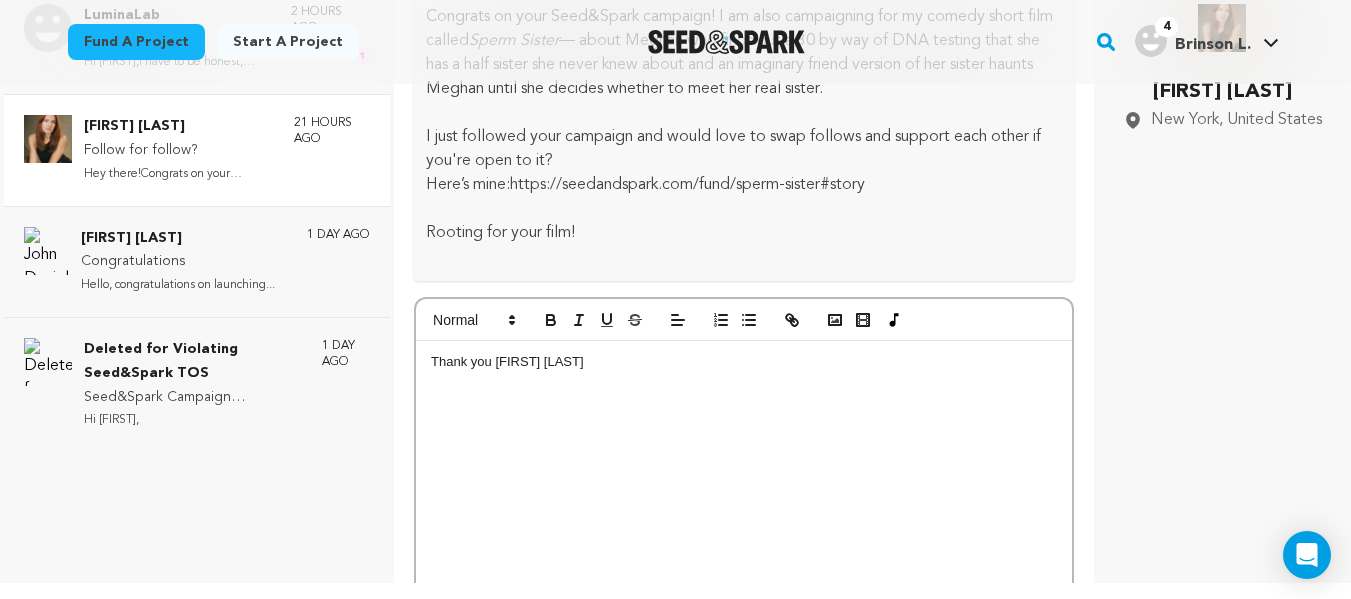 click on "Hey there! Congrats on your Seed&Spark campaign! I am also campaigning for my comedy short film called Sperm Sister — about Meghan who finds out a 30 by way of DNA testing that she has a half sister she never knew about and an imaginary friend version of her sister haunts Meghan until she decides whether to meet her real sister. I just followed your campaign and would love to swap follows and support each other if you're open to it? Here’s mine: https://seedandspark.com/fund/sperm-sister#story Rooting for your film!" at bounding box center (744, 113) 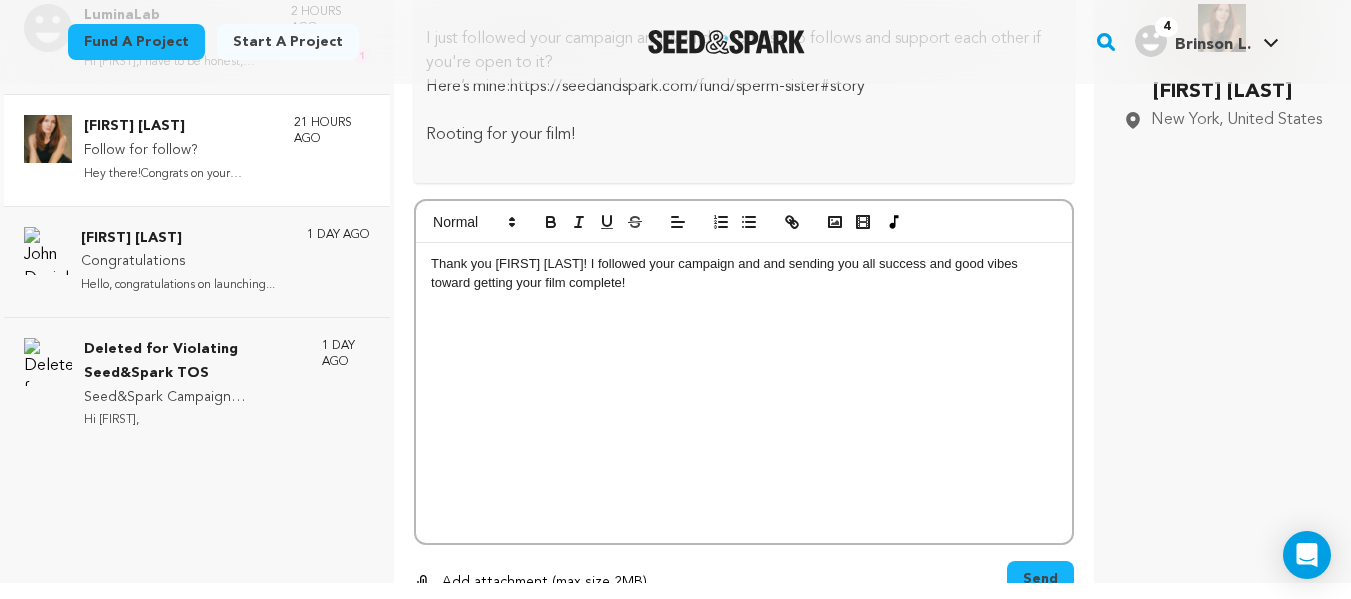 scroll, scrollTop: 382, scrollLeft: 0, axis: vertical 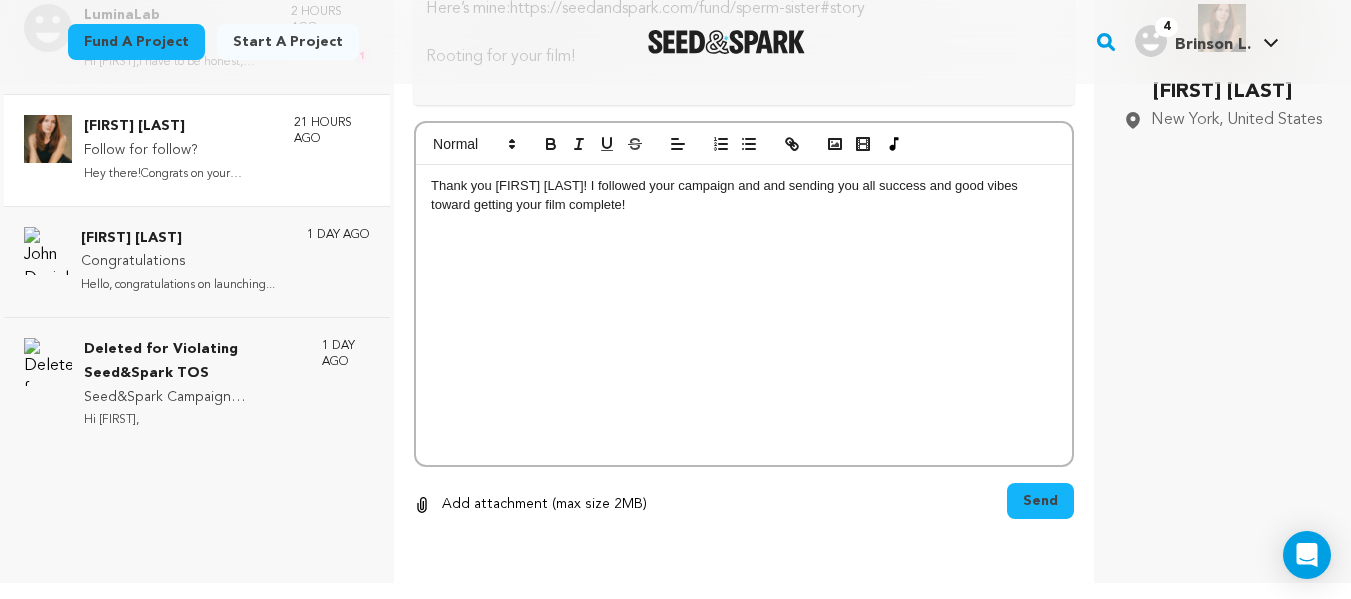 click on "Send" at bounding box center [1040, 501] 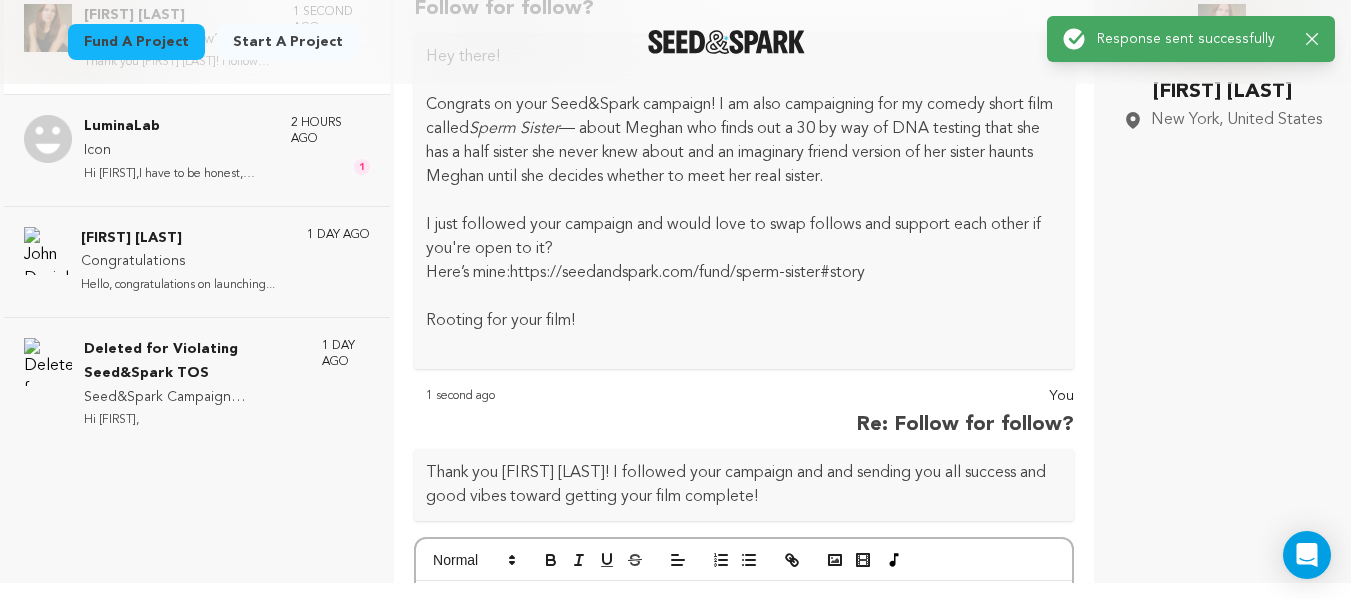 scroll, scrollTop: 0, scrollLeft: 0, axis: both 